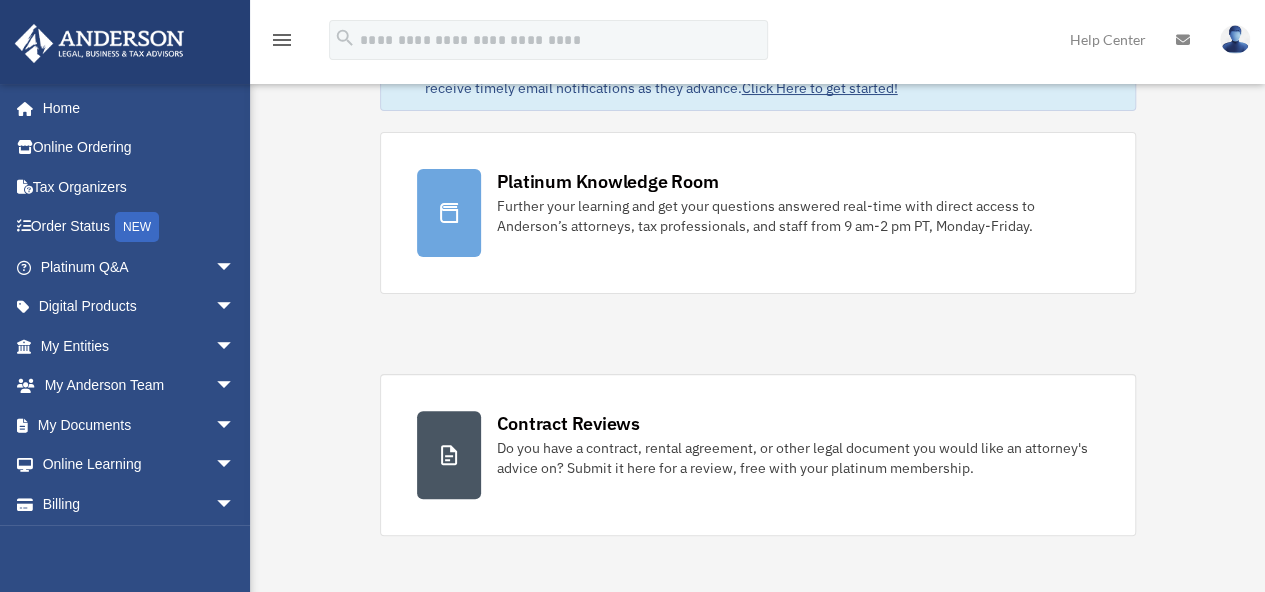 scroll, scrollTop: 0, scrollLeft: 0, axis: both 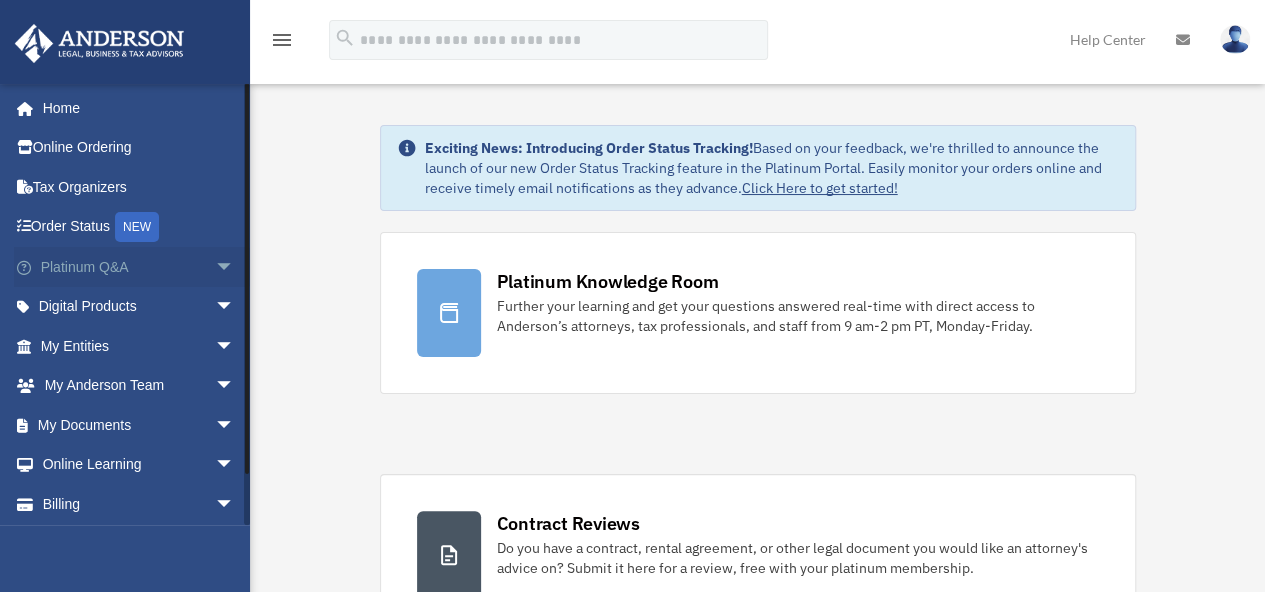 click on "arrow_drop_down" at bounding box center [235, 267] 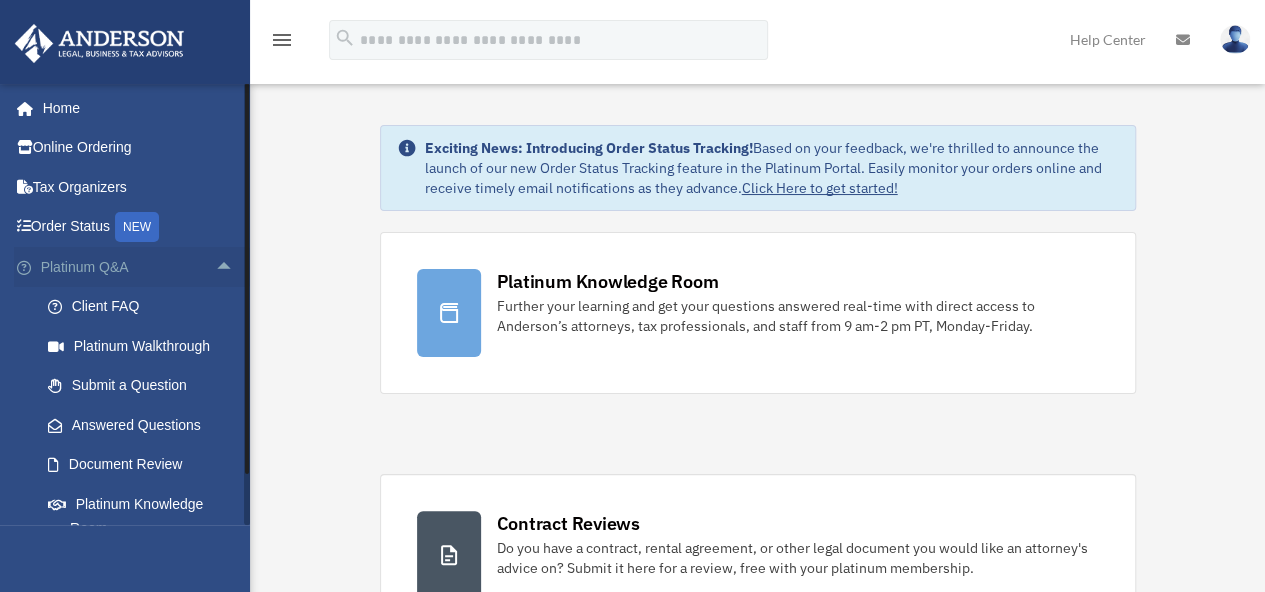 scroll, scrollTop: 100, scrollLeft: 0, axis: vertical 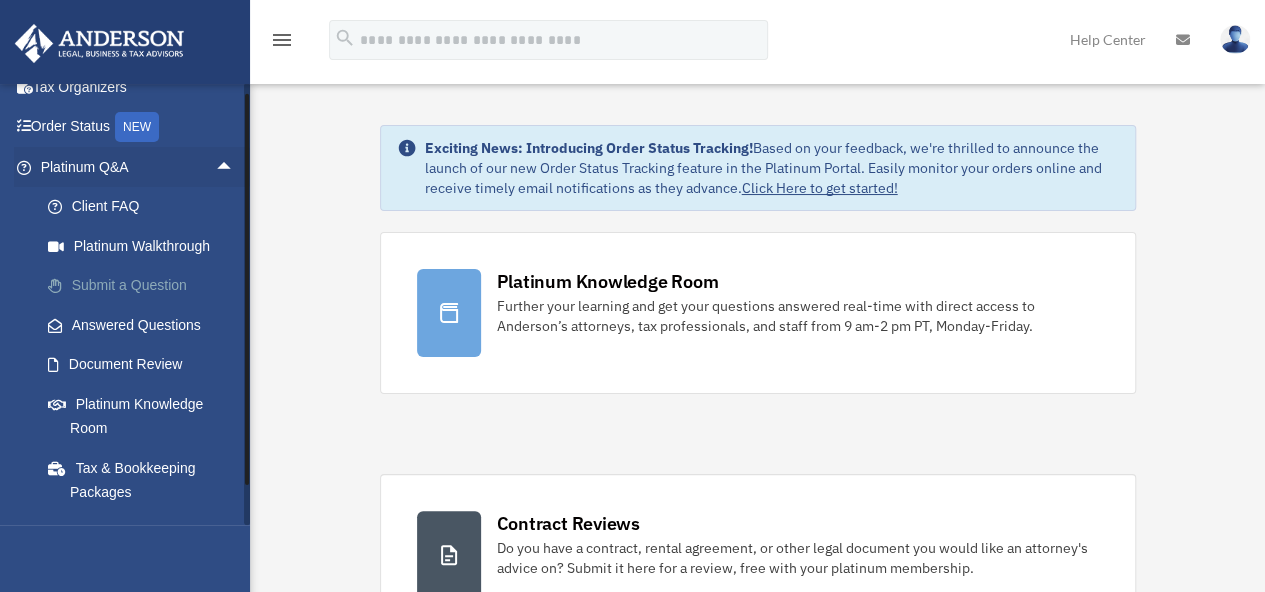 click on "Submit a Question" at bounding box center [146, 286] 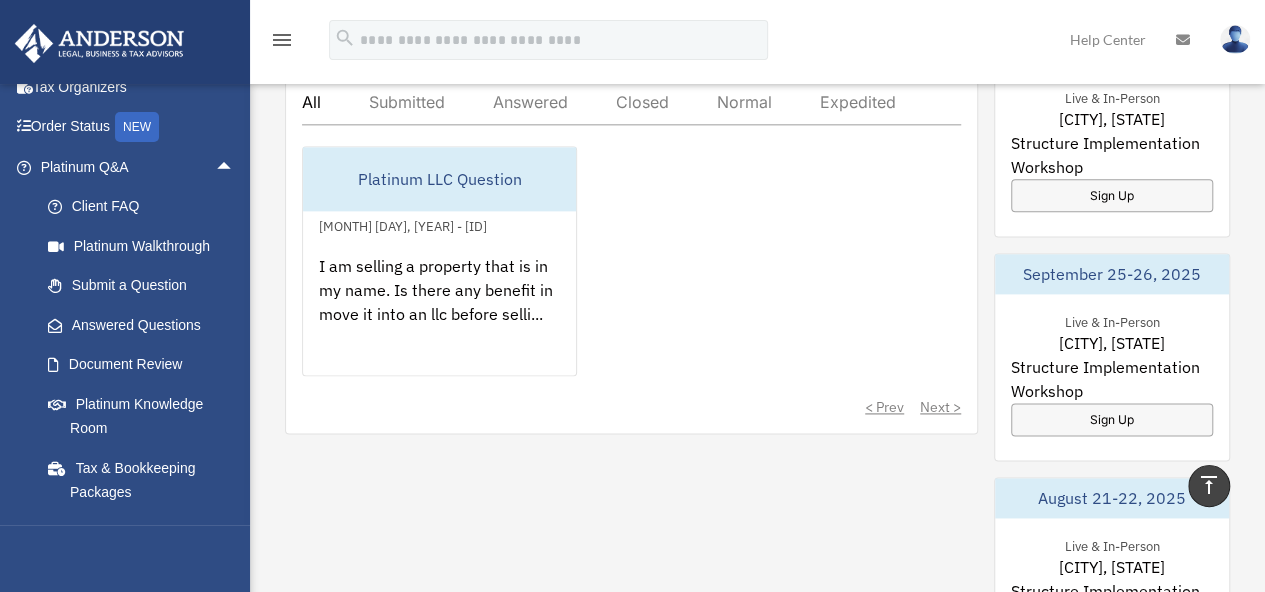 scroll, scrollTop: 1200, scrollLeft: 0, axis: vertical 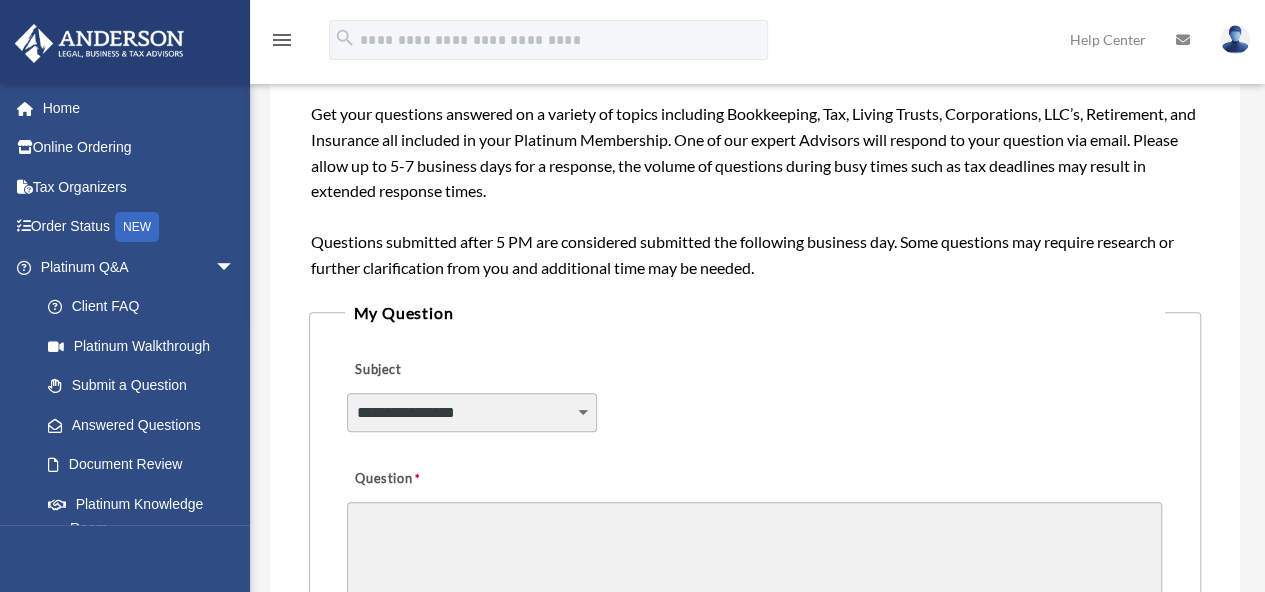 click on "**********" at bounding box center [471, 412] 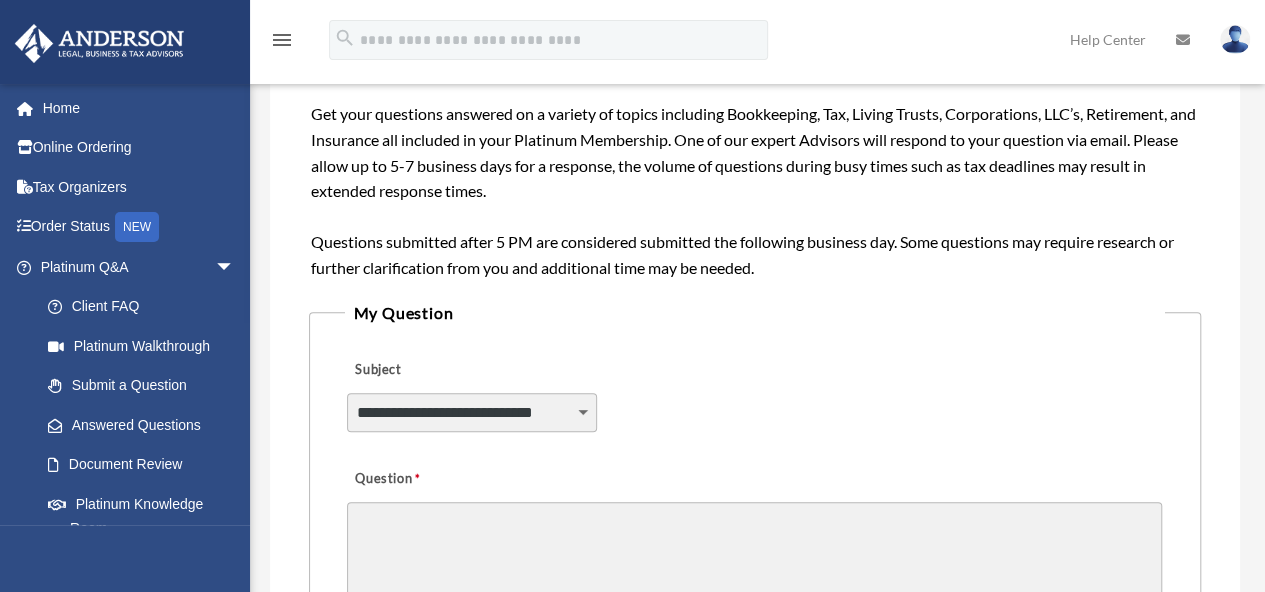 click on "**********" at bounding box center [471, 412] 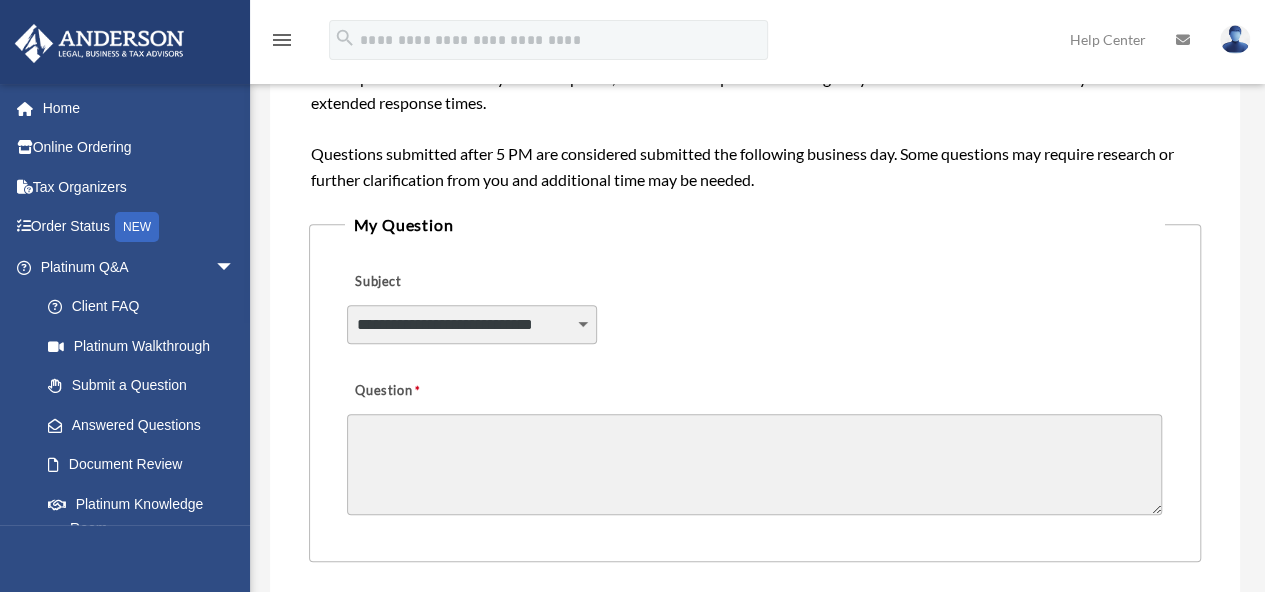 scroll, scrollTop: 498, scrollLeft: 0, axis: vertical 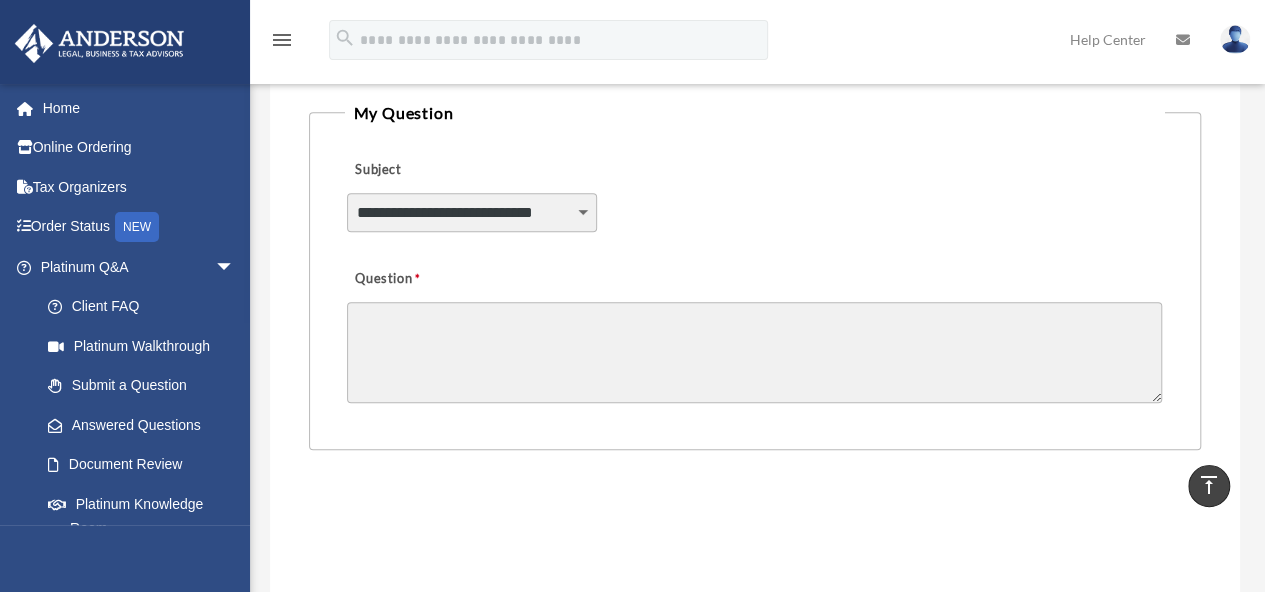 click on "Question" at bounding box center (754, 352) 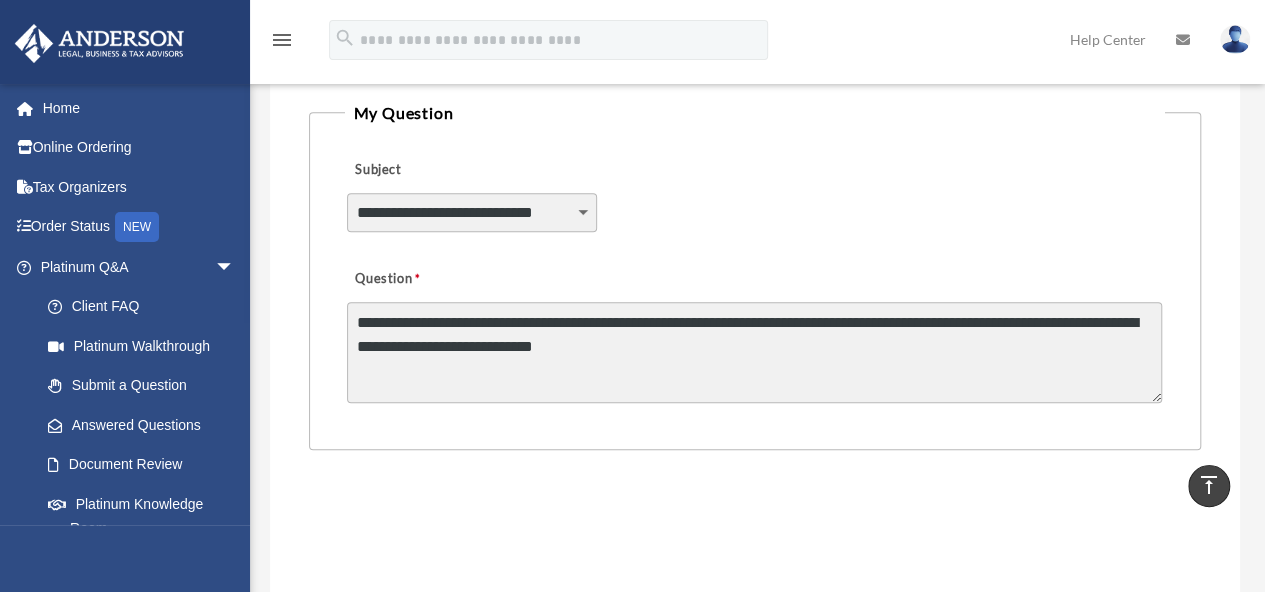 click on "**********" at bounding box center (754, 352) 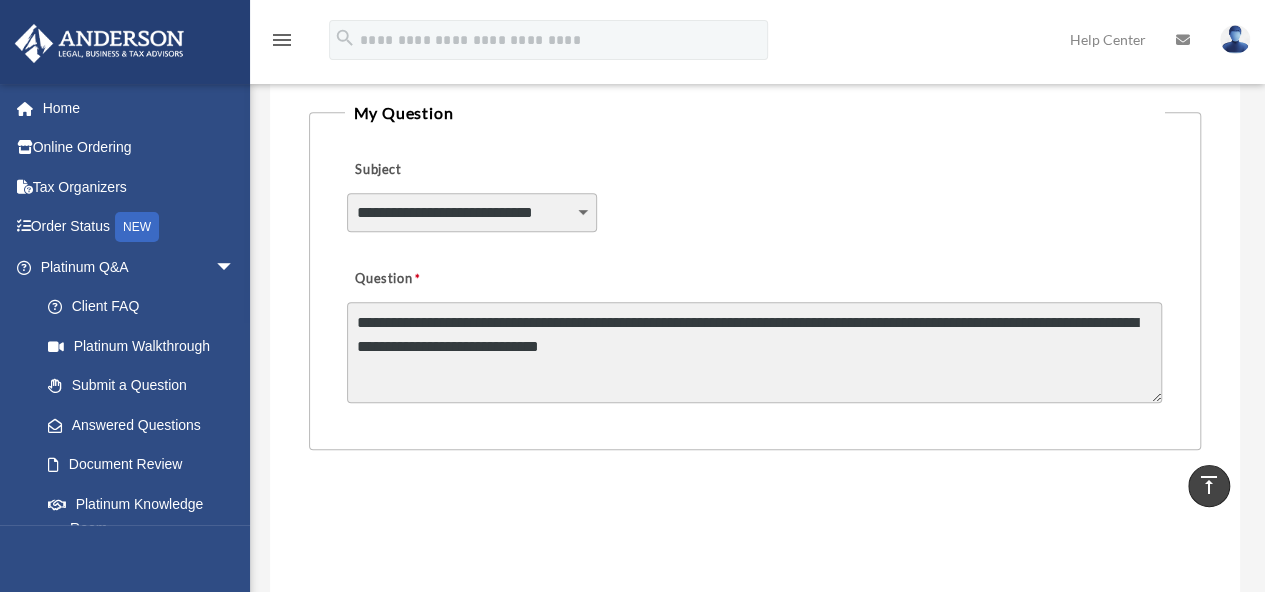click on "**********" at bounding box center (754, 352) 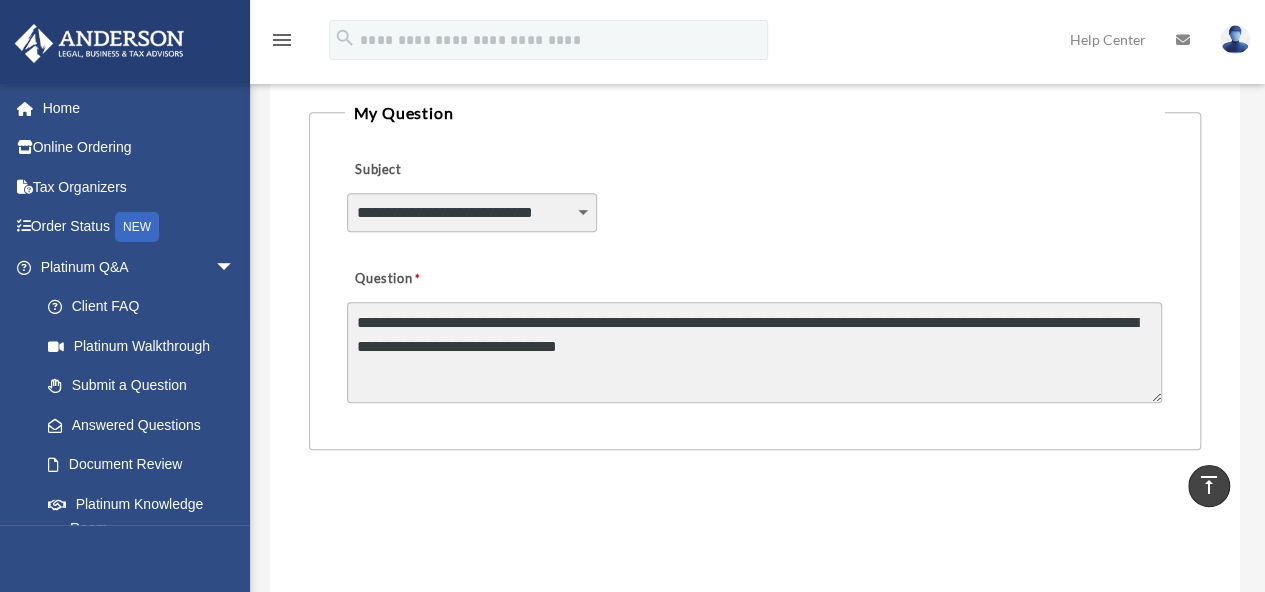 click on "**********" at bounding box center [754, 352] 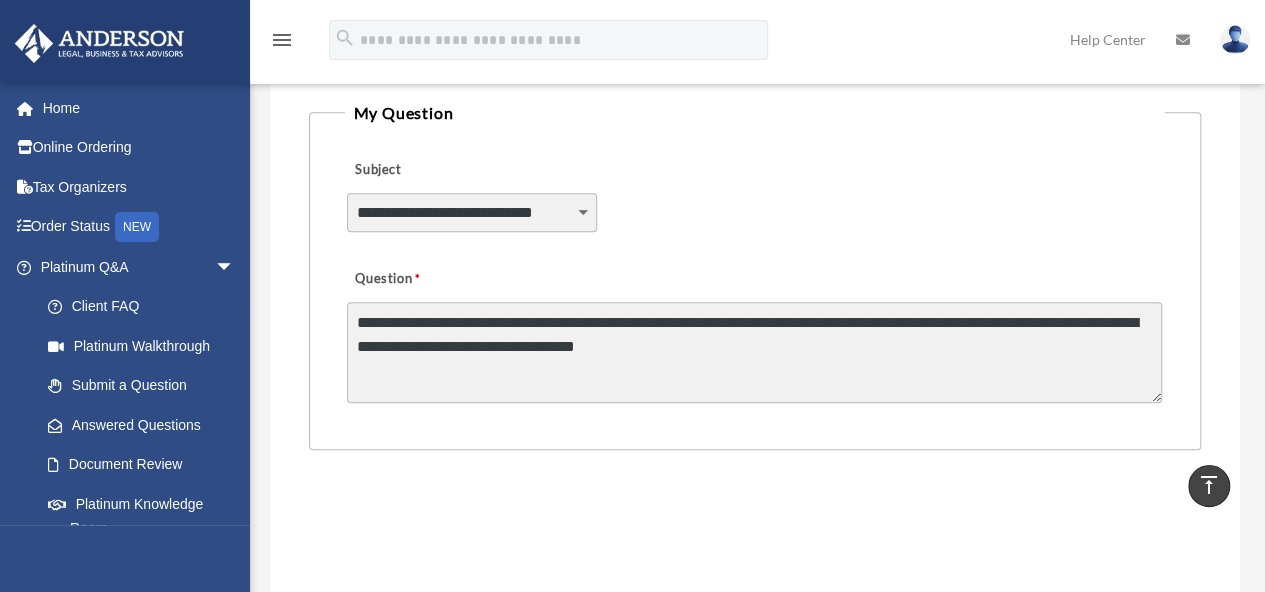 click on "**********" at bounding box center (754, 352) 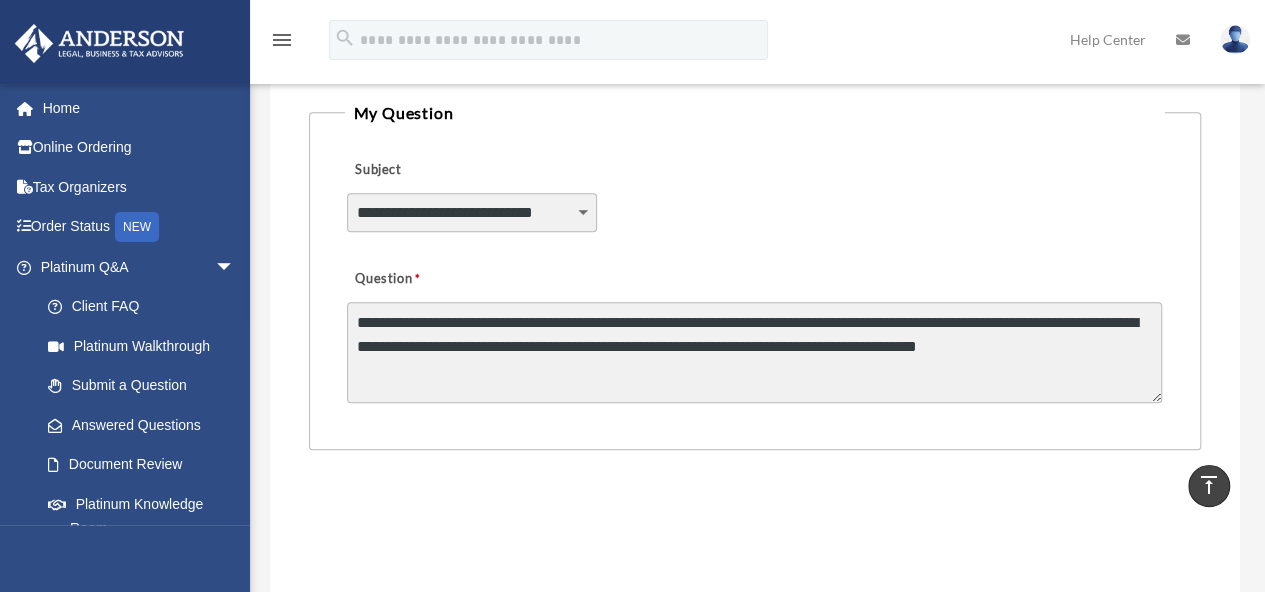 click on "**********" at bounding box center [754, 352] 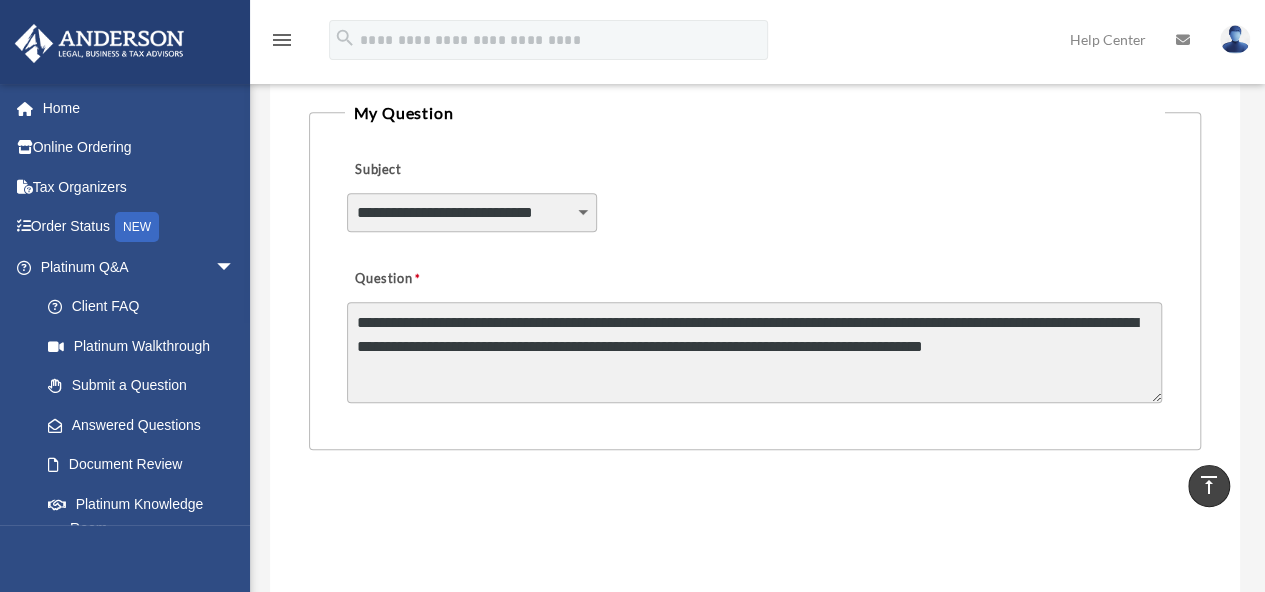 click on "**********" at bounding box center (754, 352) 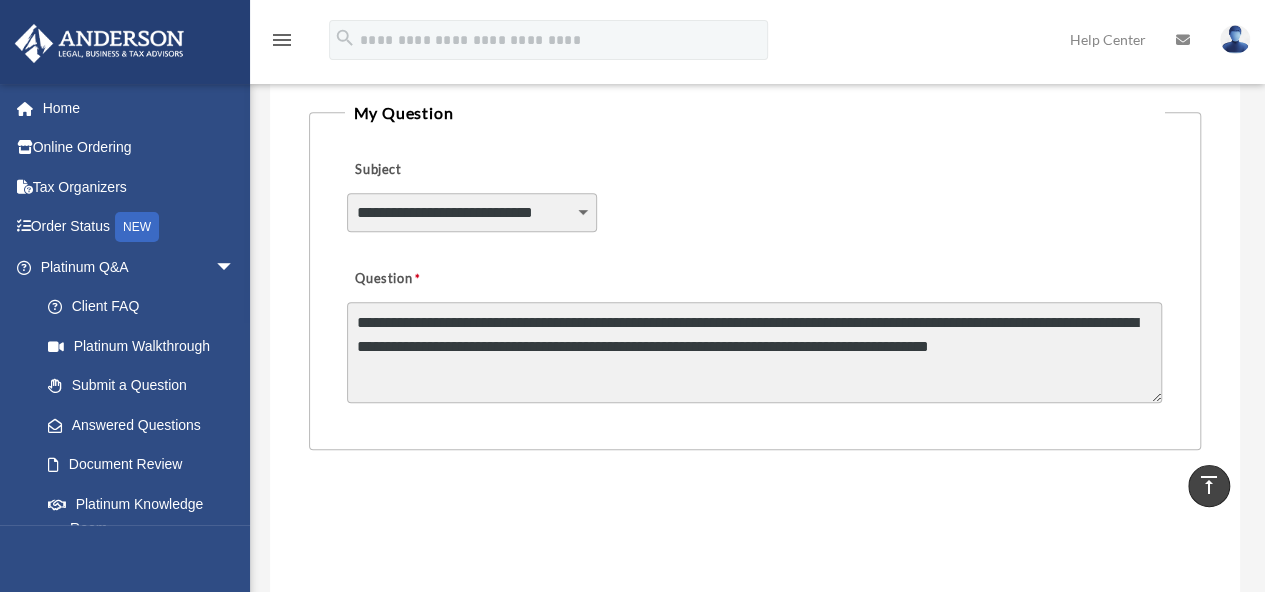click on "**********" at bounding box center [754, 352] 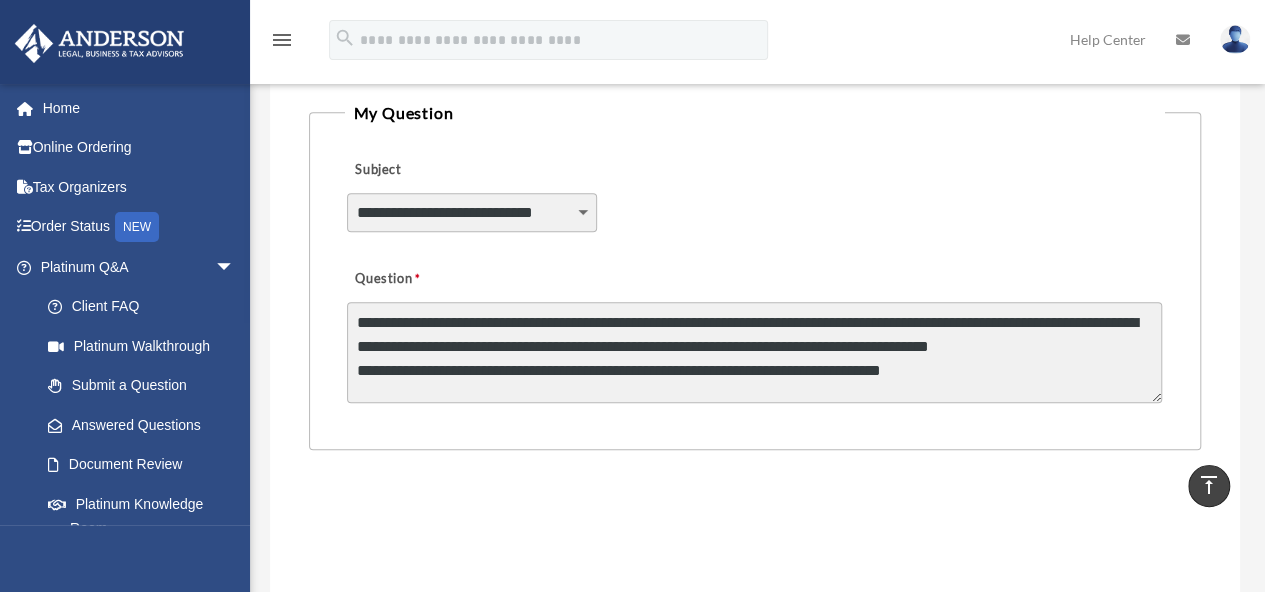 scroll, scrollTop: 12, scrollLeft: 0, axis: vertical 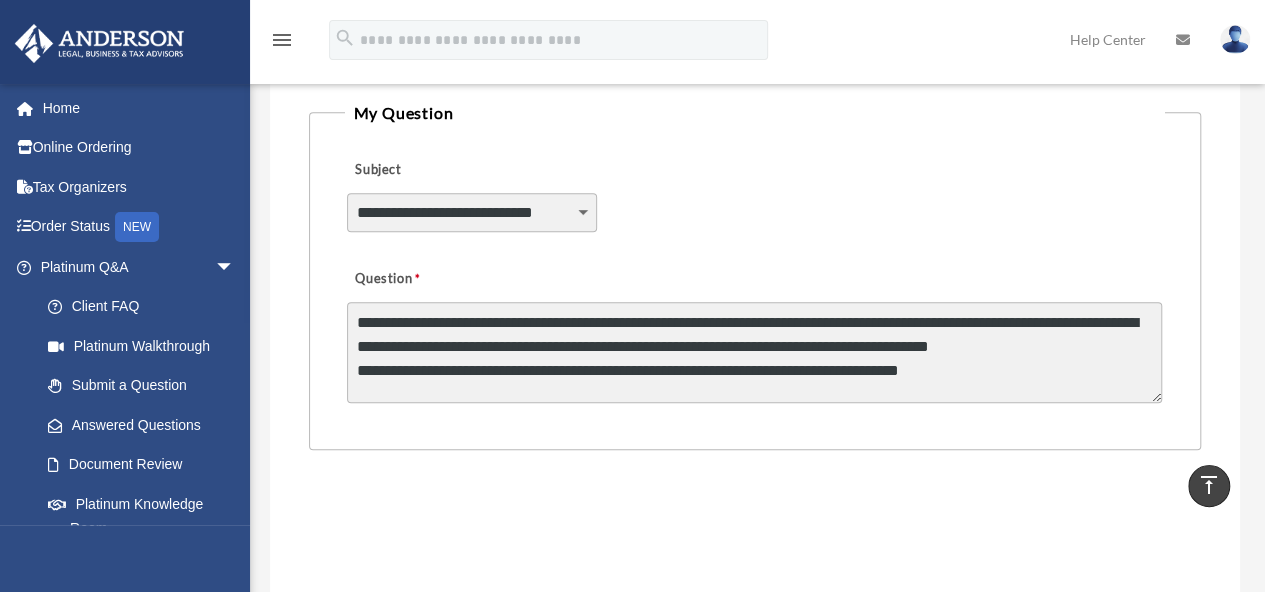 drag, startPoint x: 870, startPoint y: 385, endPoint x: 969, endPoint y: 390, distance: 99.12618 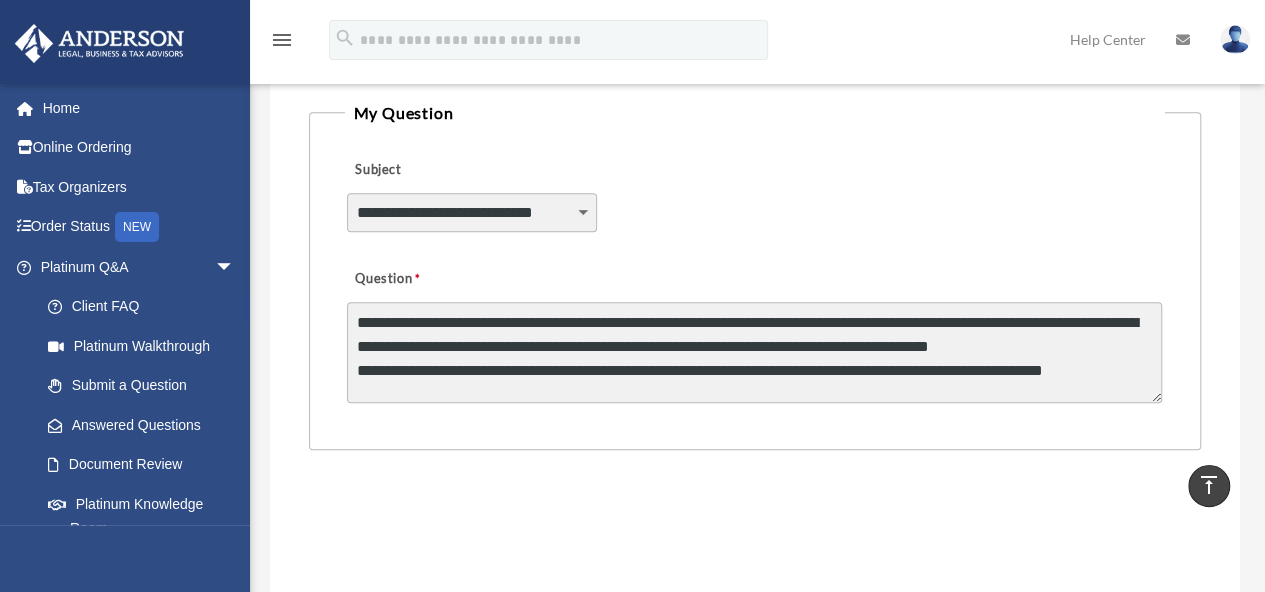 scroll, scrollTop: 26, scrollLeft: 0, axis: vertical 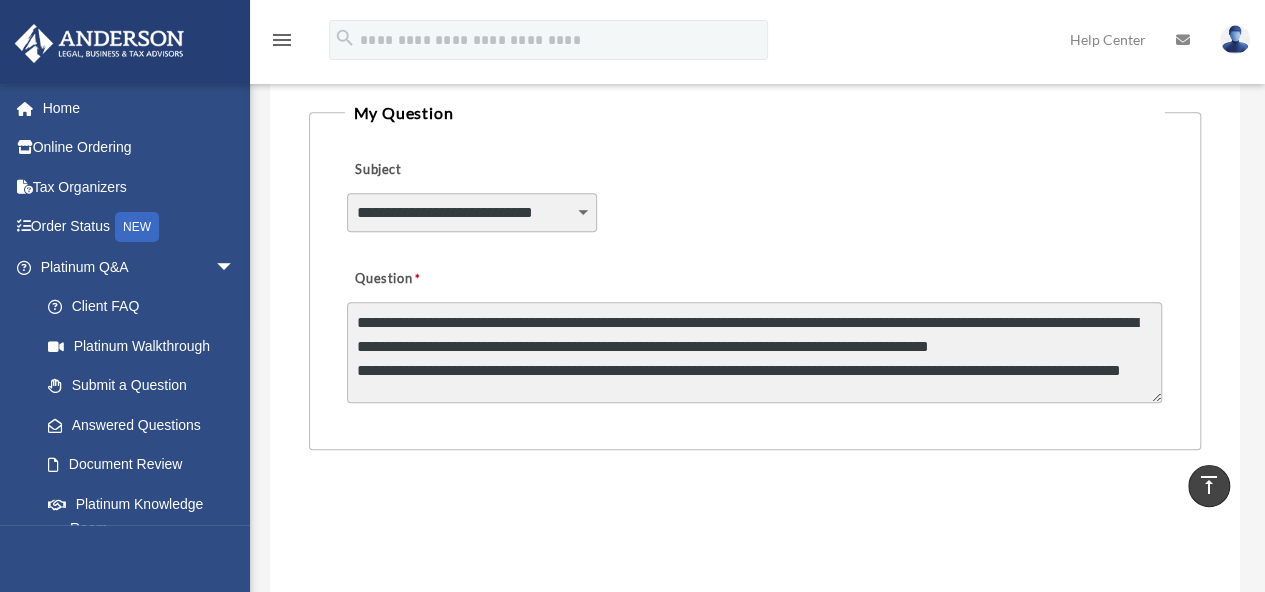 click on "**********" at bounding box center [754, 352] 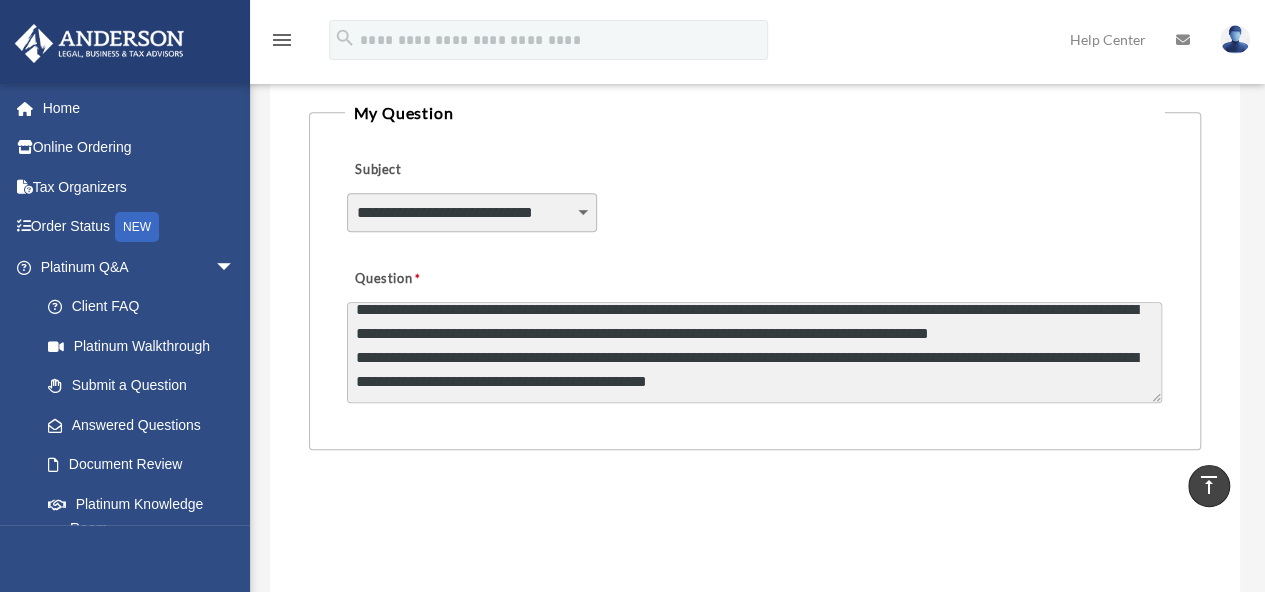 click on "**********" at bounding box center (754, 352) 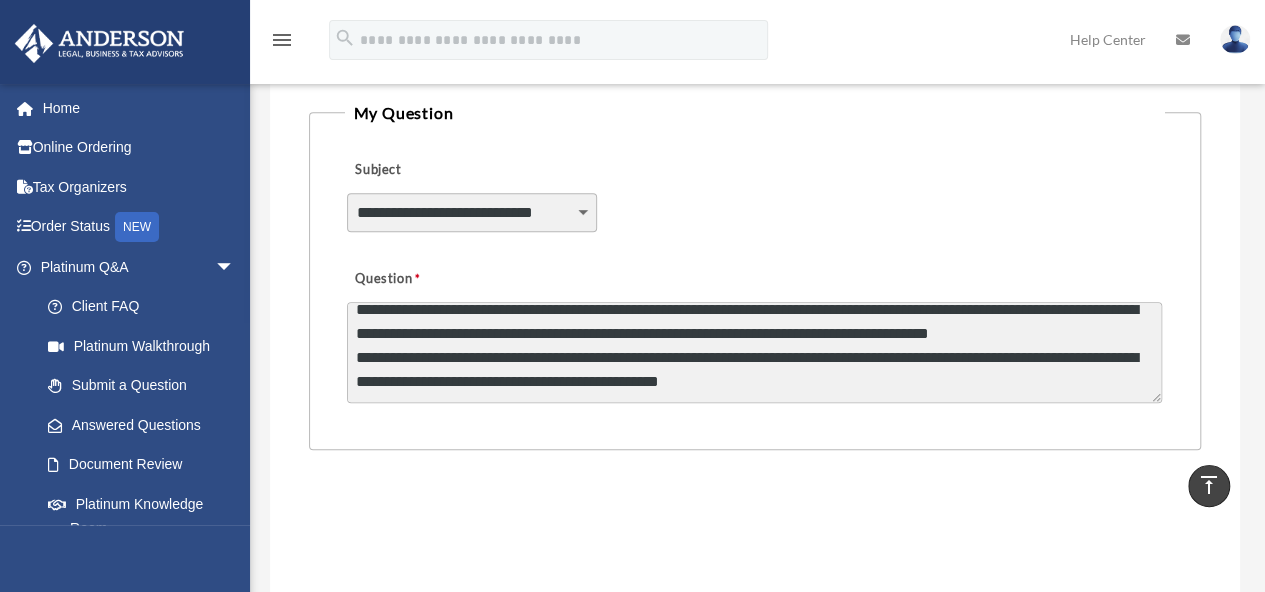 click on "**********" at bounding box center [754, 352] 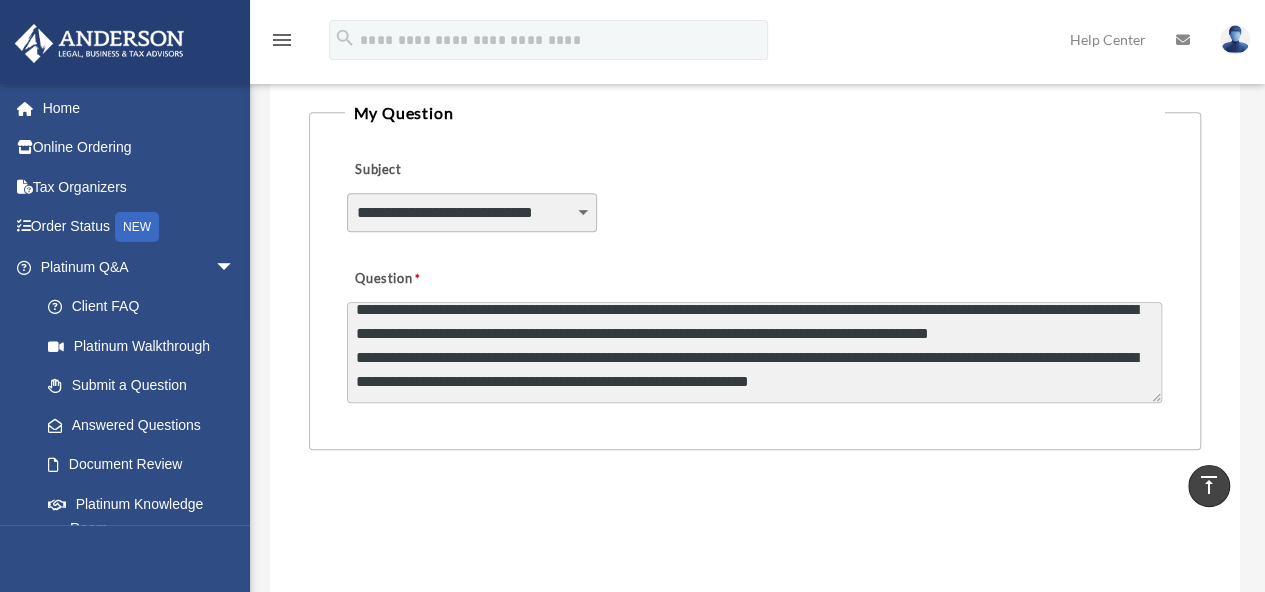 click on "**********" at bounding box center (754, 352) 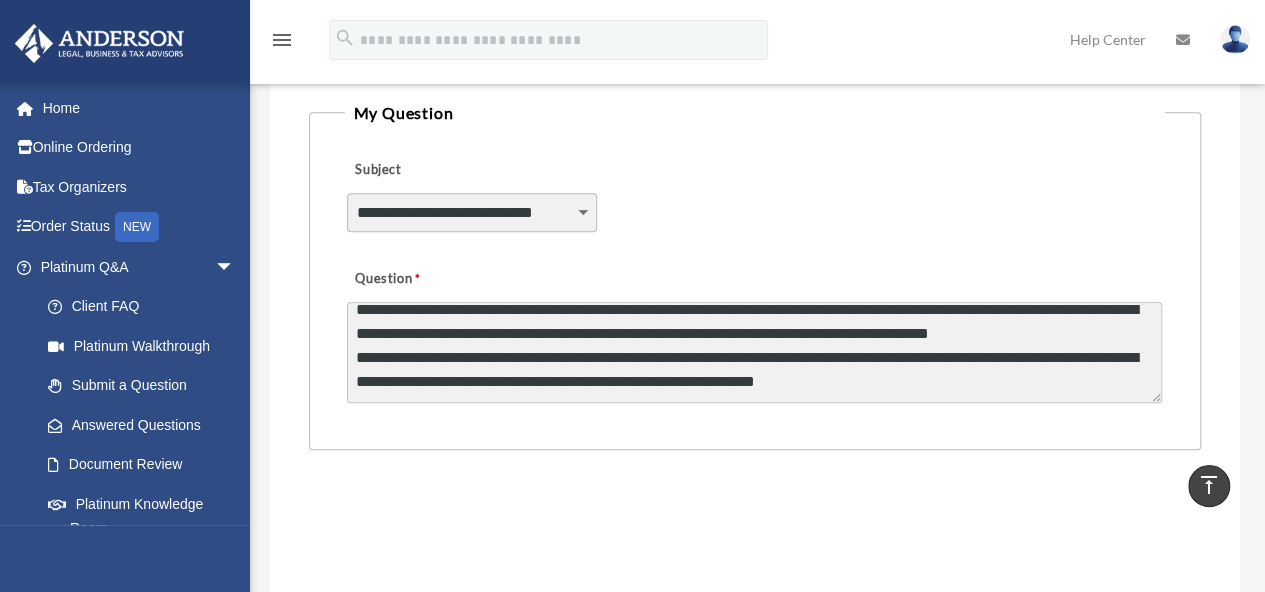 scroll, scrollTop: 0, scrollLeft: 0, axis: both 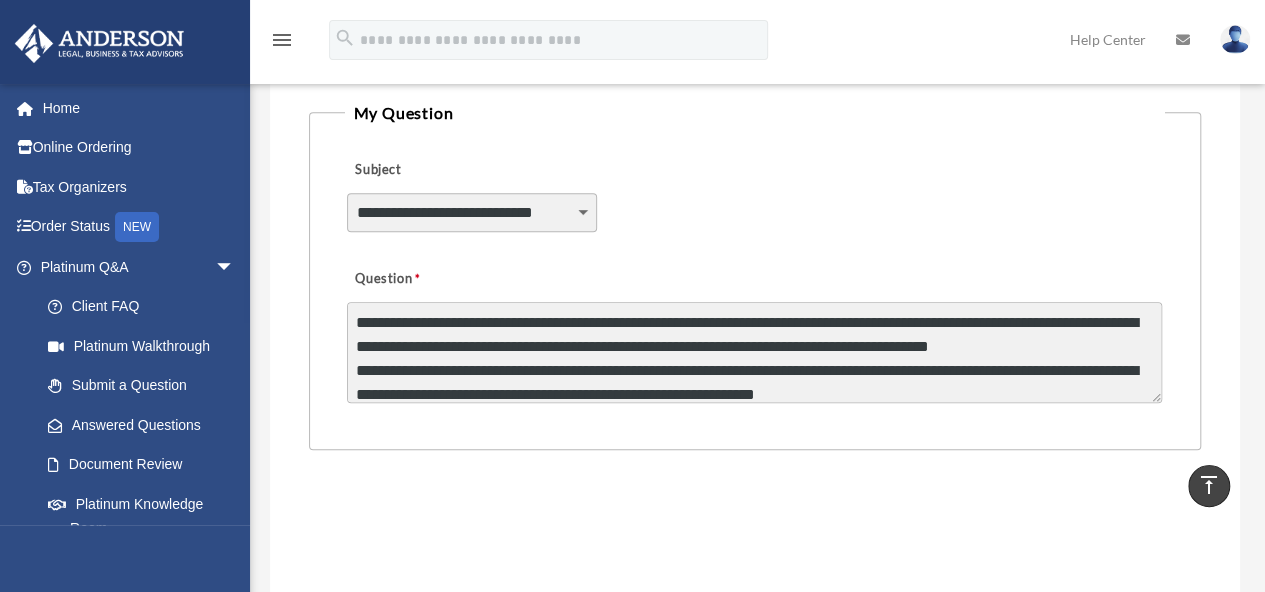 click on "**********" at bounding box center [754, 352] 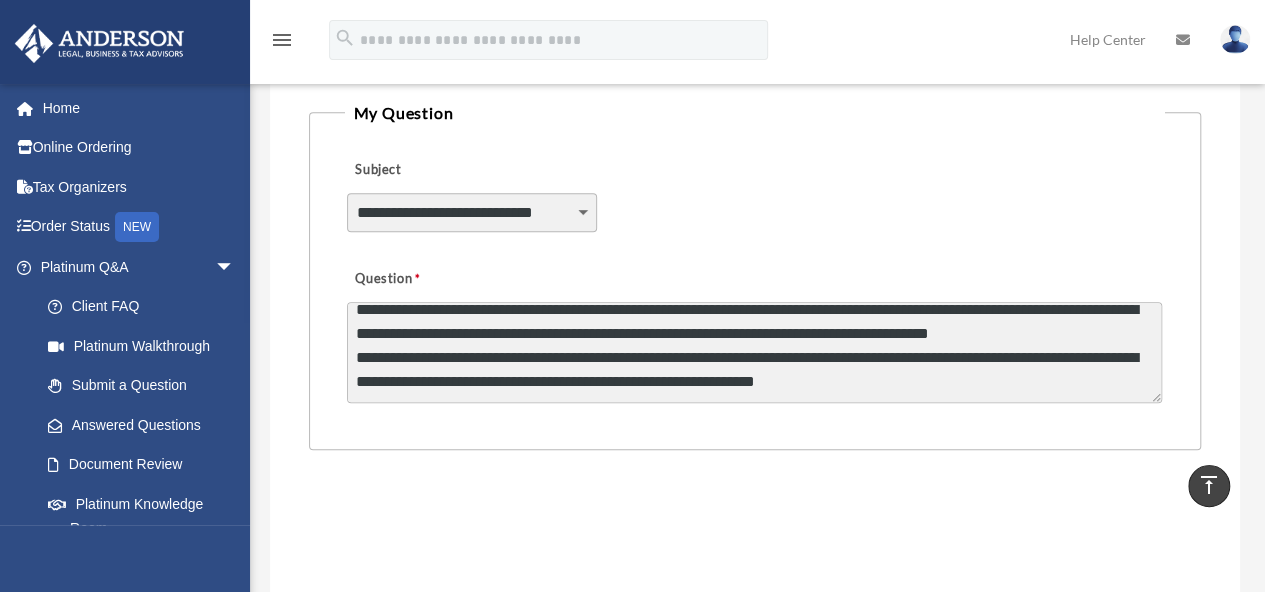 scroll, scrollTop: 60, scrollLeft: 0, axis: vertical 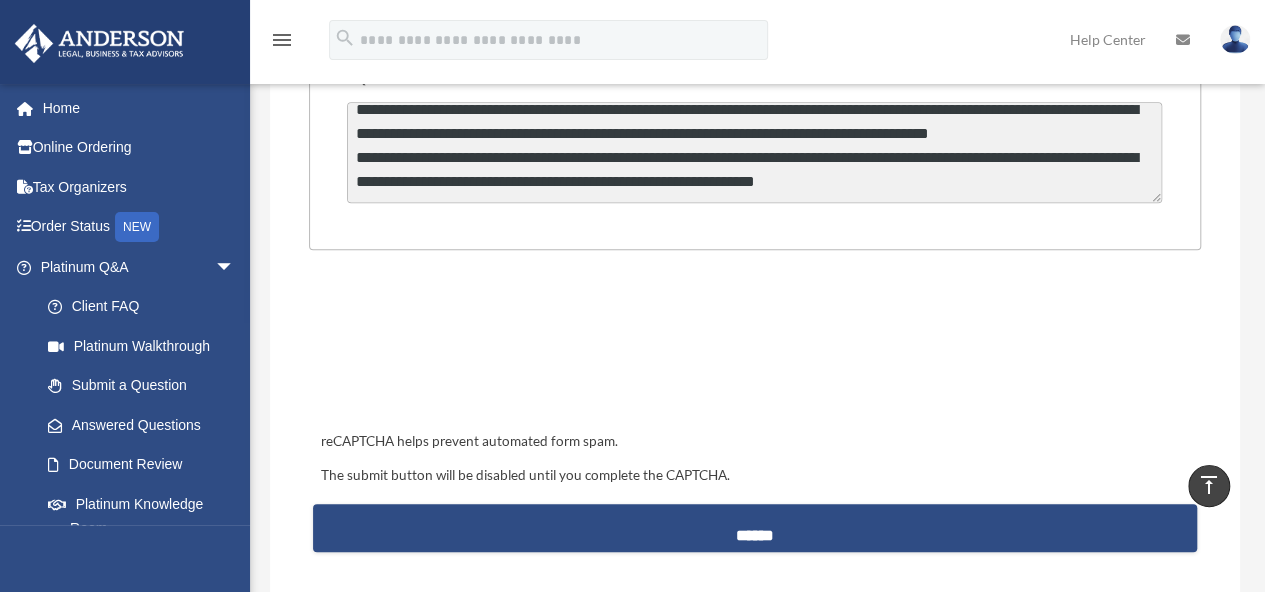 type on "**********" 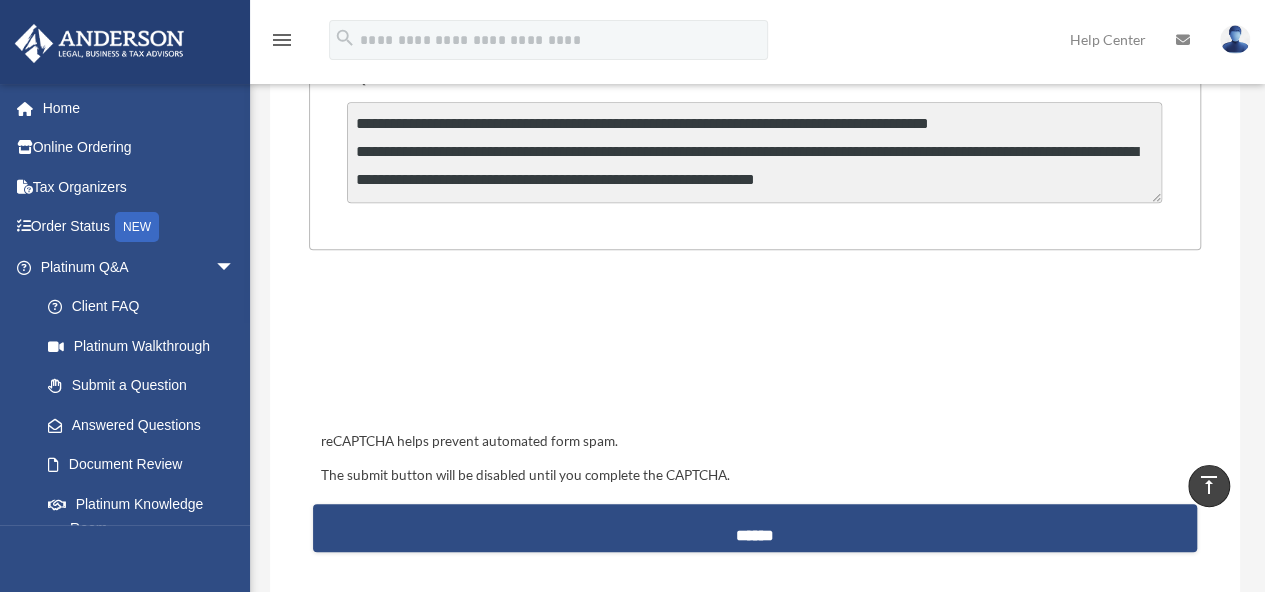 scroll, scrollTop: 62, scrollLeft: 0, axis: vertical 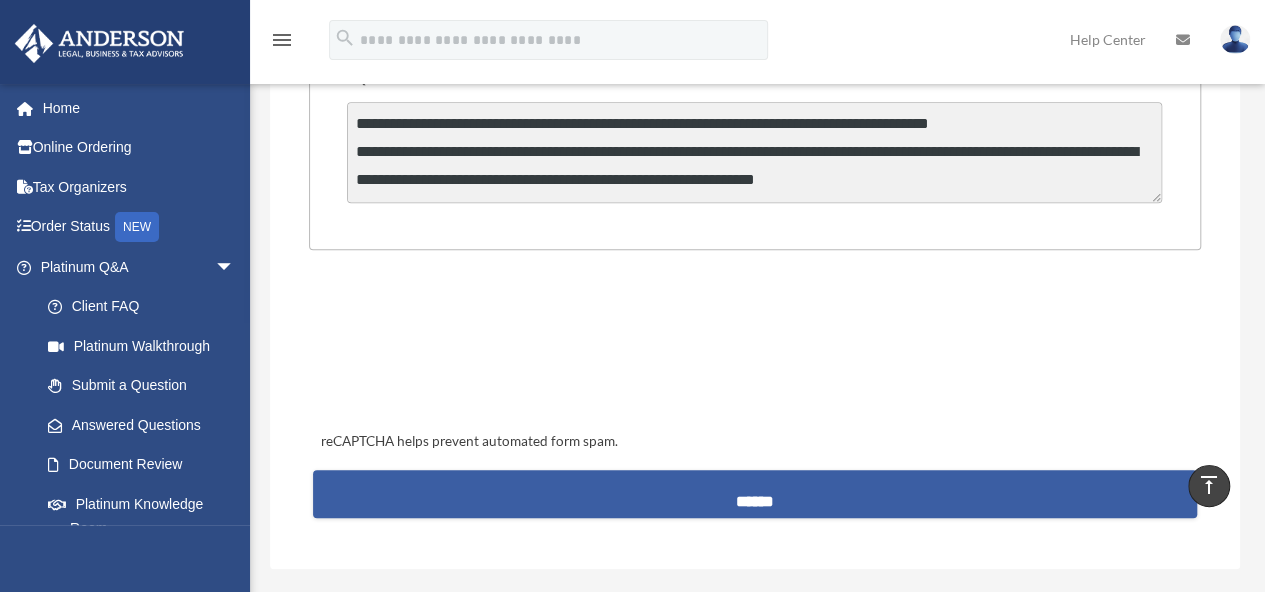 click on "******" at bounding box center [755, 494] 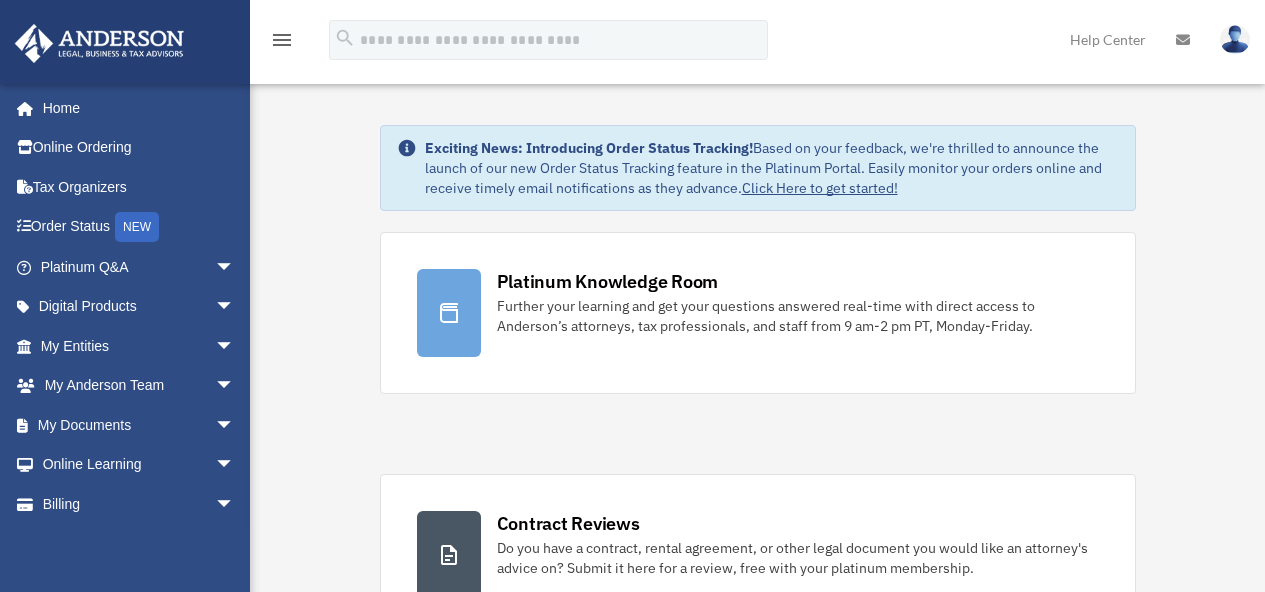 scroll, scrollTop: 0, scrollLeft: 0, axis: both 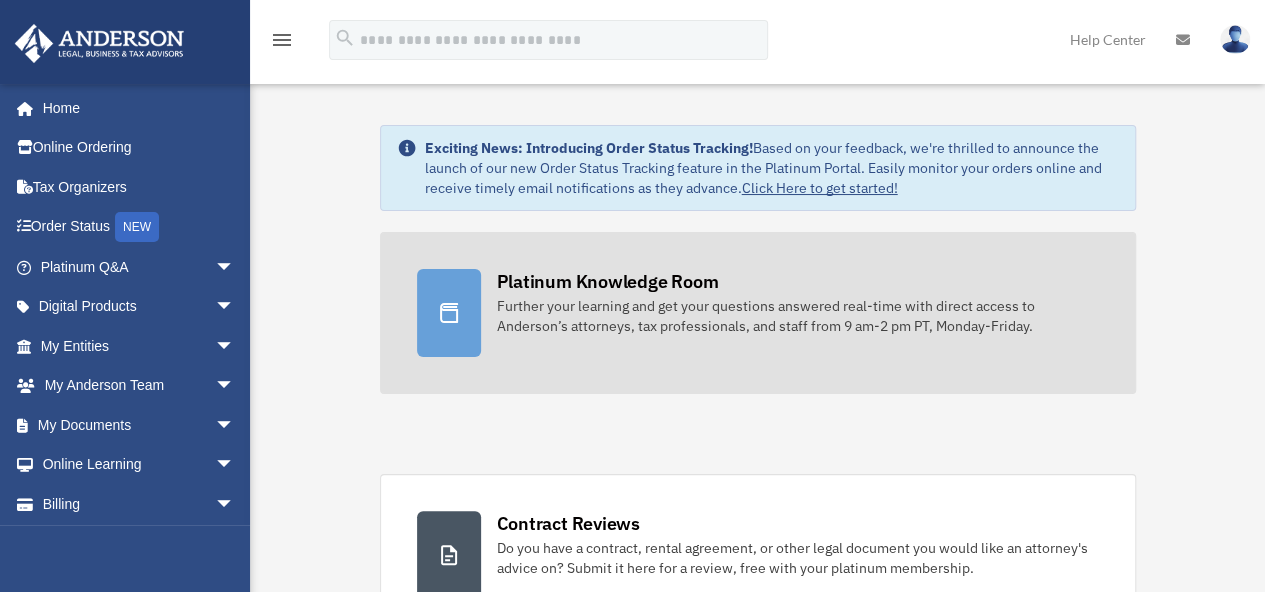 click on "Platinum Knowledge Room" at bounding box center (608, 281) 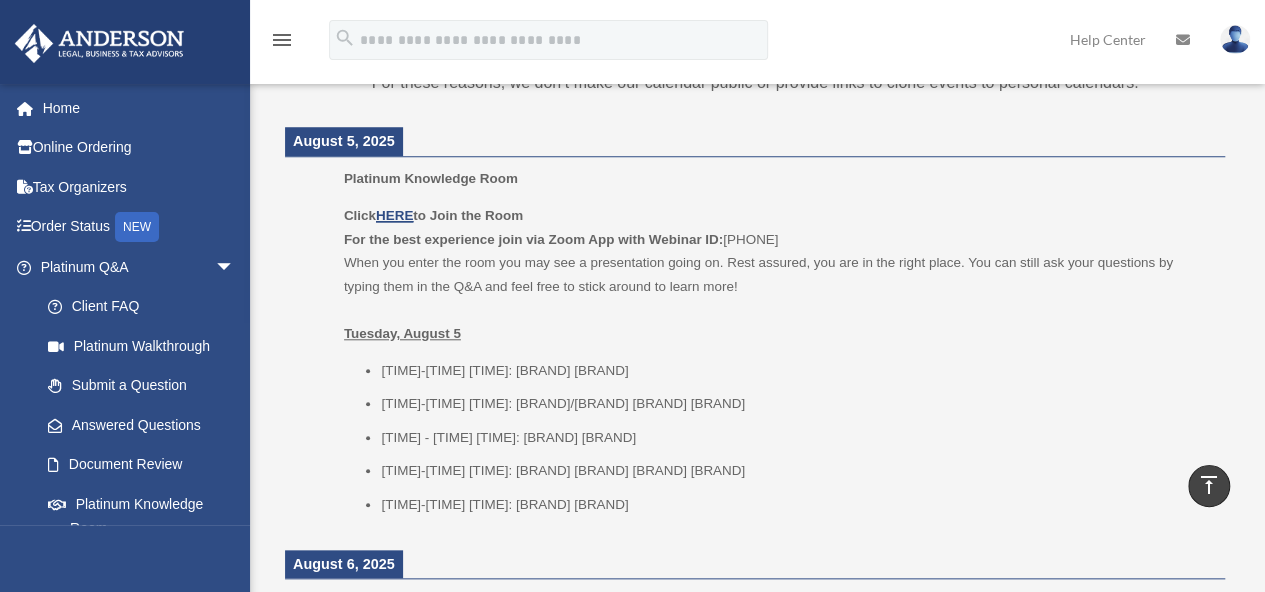 scroll, scrollTop: 800, scrollLeft: 0, axis: vertical 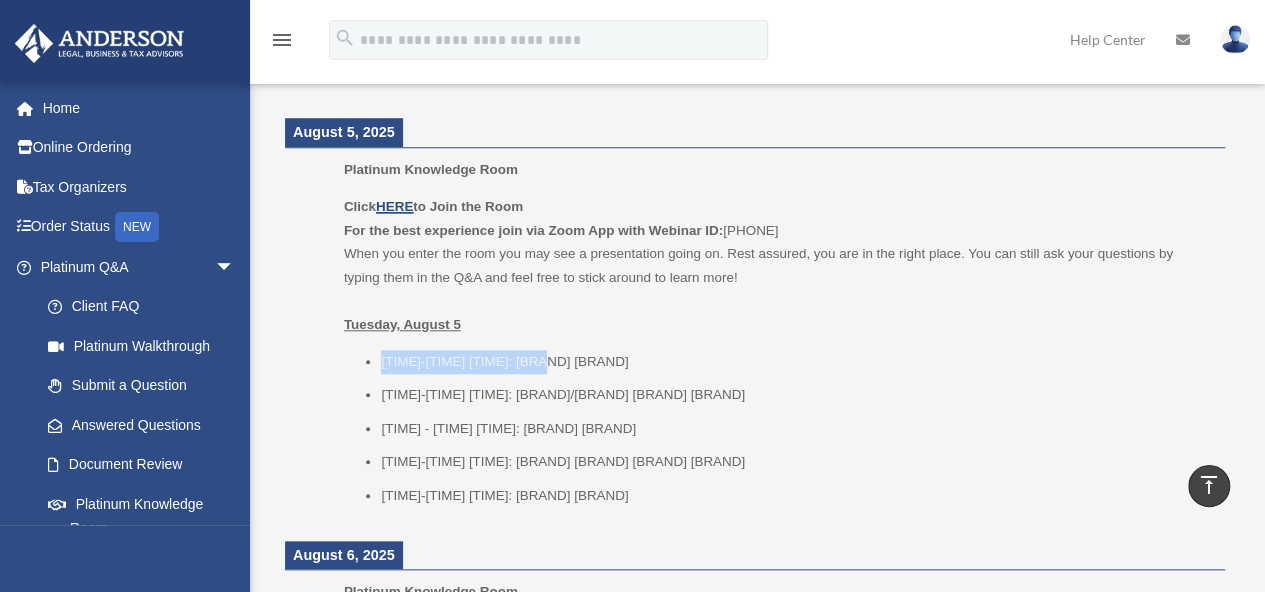 drag, startPoint x: 378, startPoint y: 359, endPoint x: 582, endPoint y: 357, distance: 204.0098 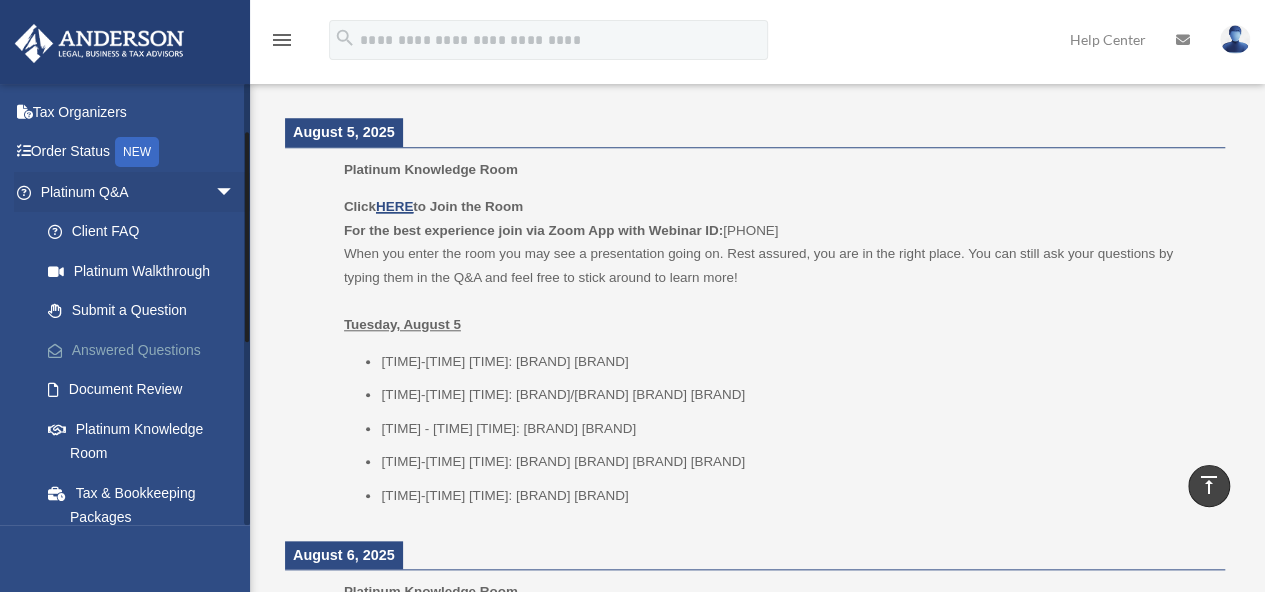 scroll, scrollTop: 100, scrollLeft: 0, axis: vertical 